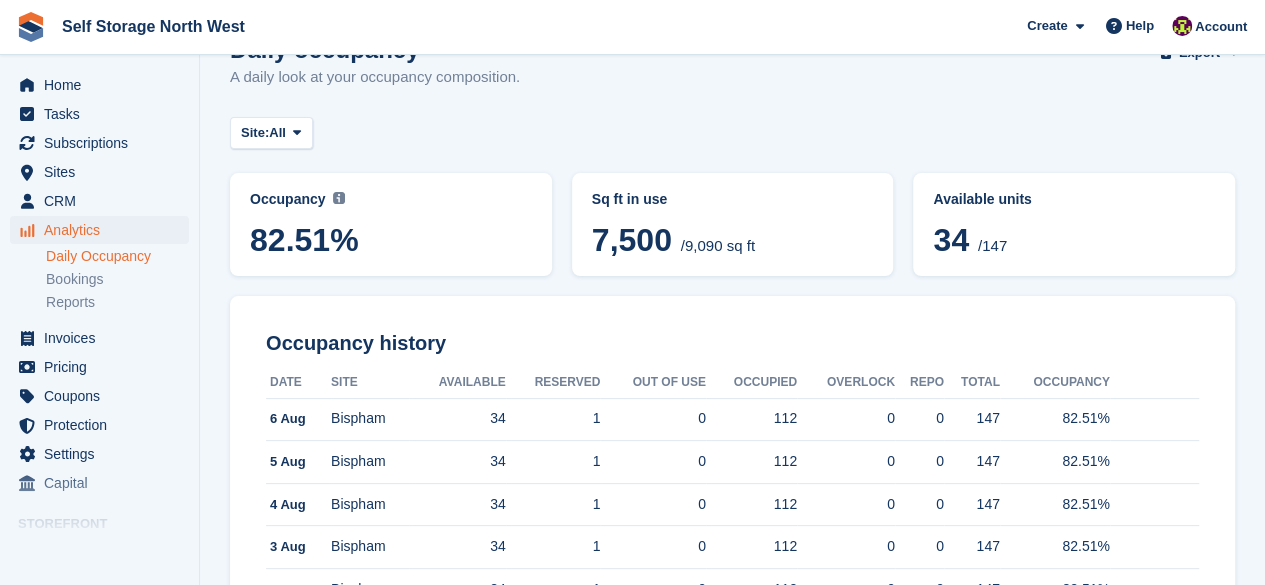 scroll, scrollTop: 0, scrollLeft: 0, axis: both 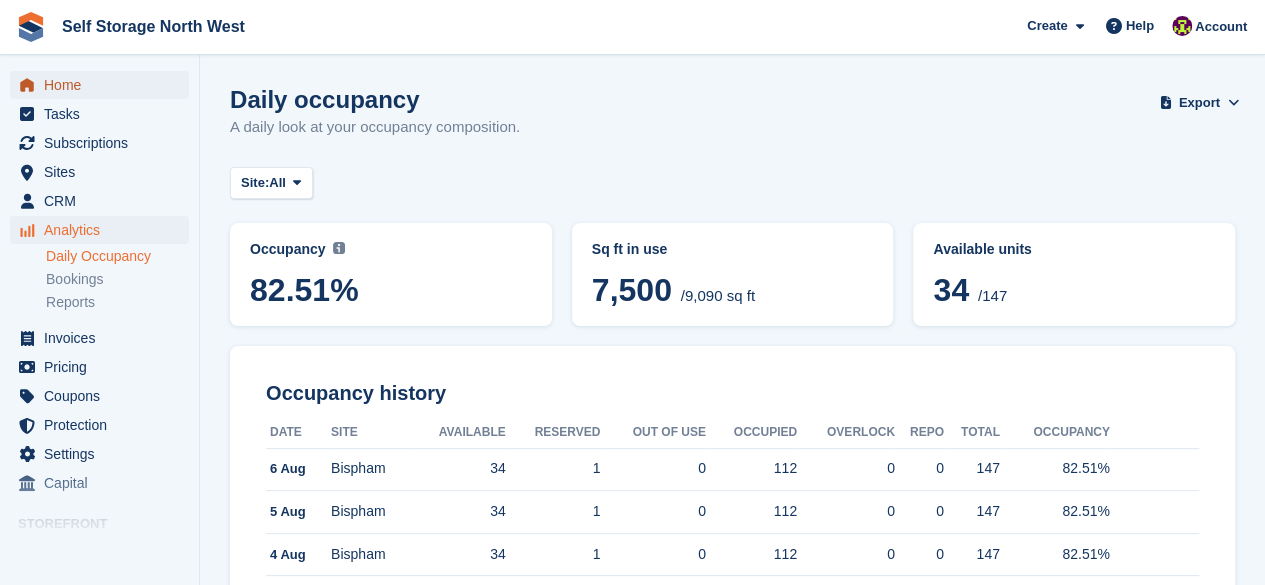 click on "Home" at bounding box center (104, 85) 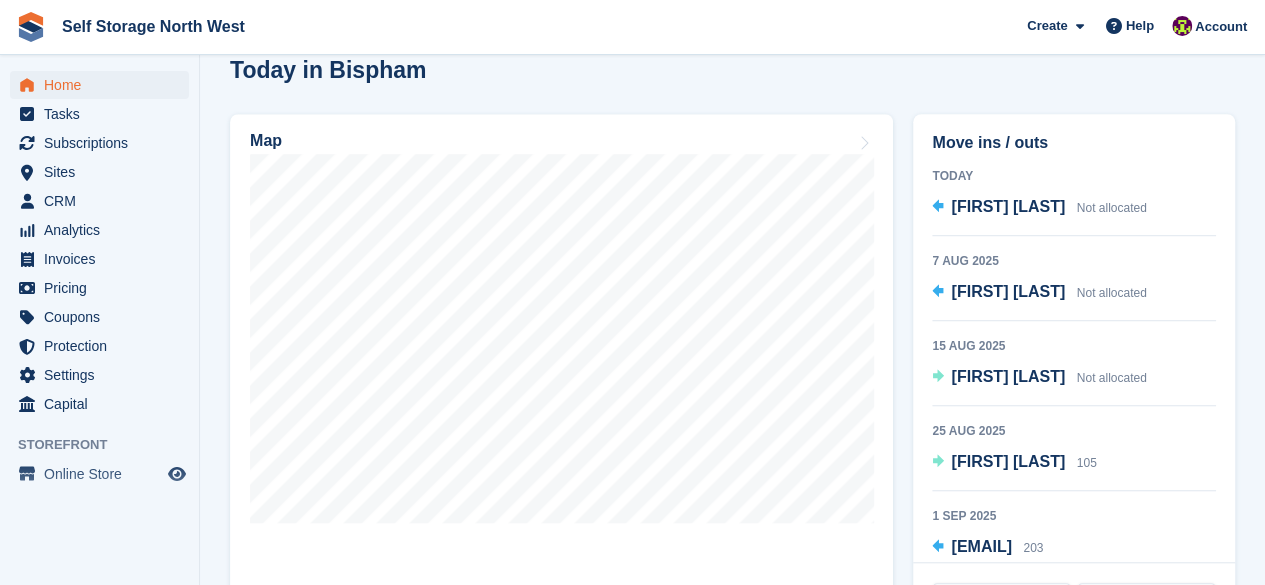 scroll, scrollTop: 569, scrollLeft: 0, axis: vertical 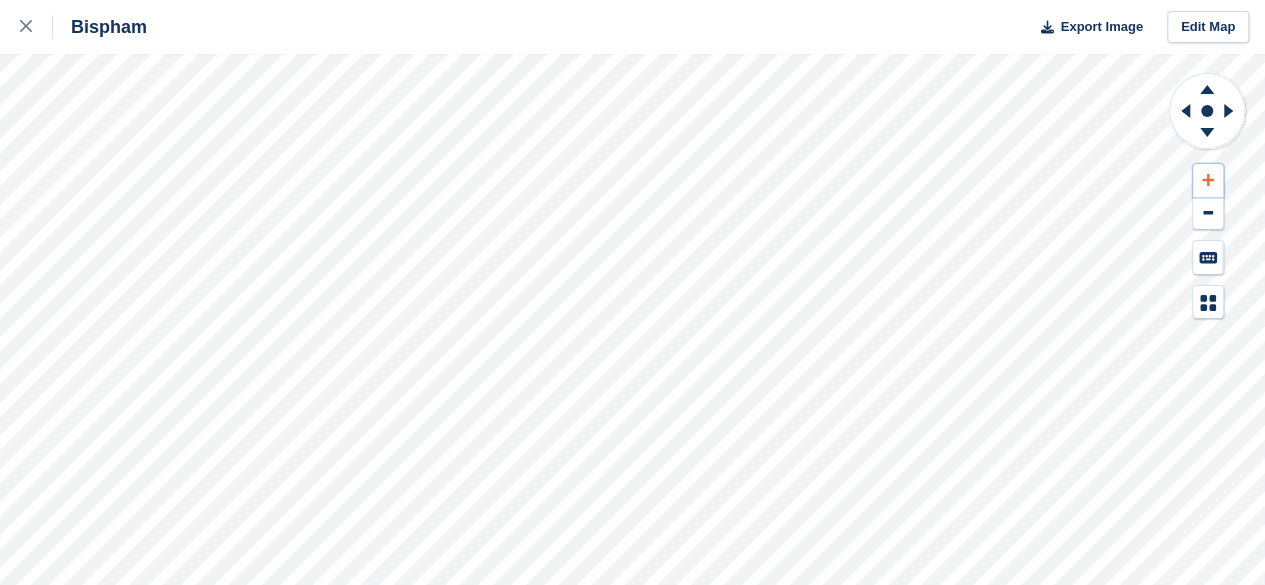click 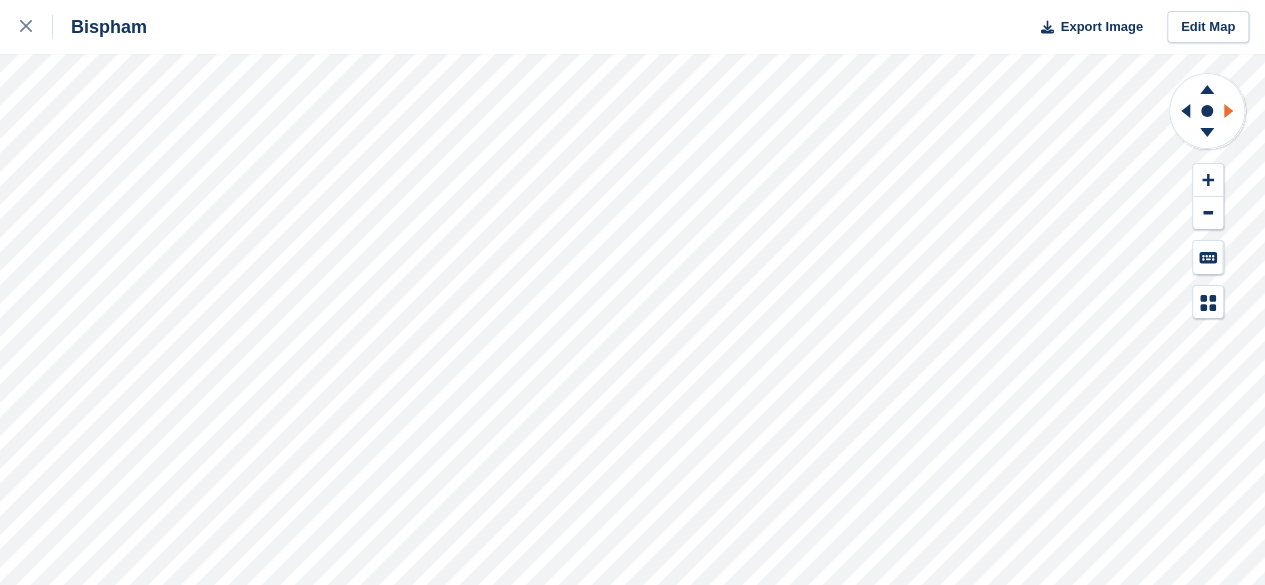 click 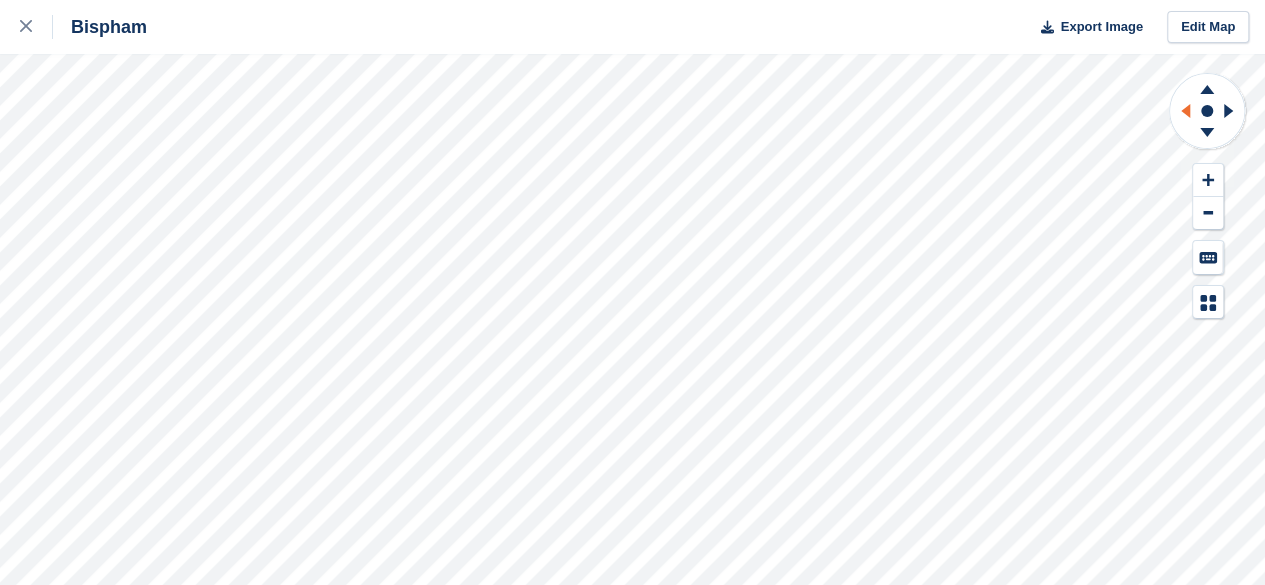 click 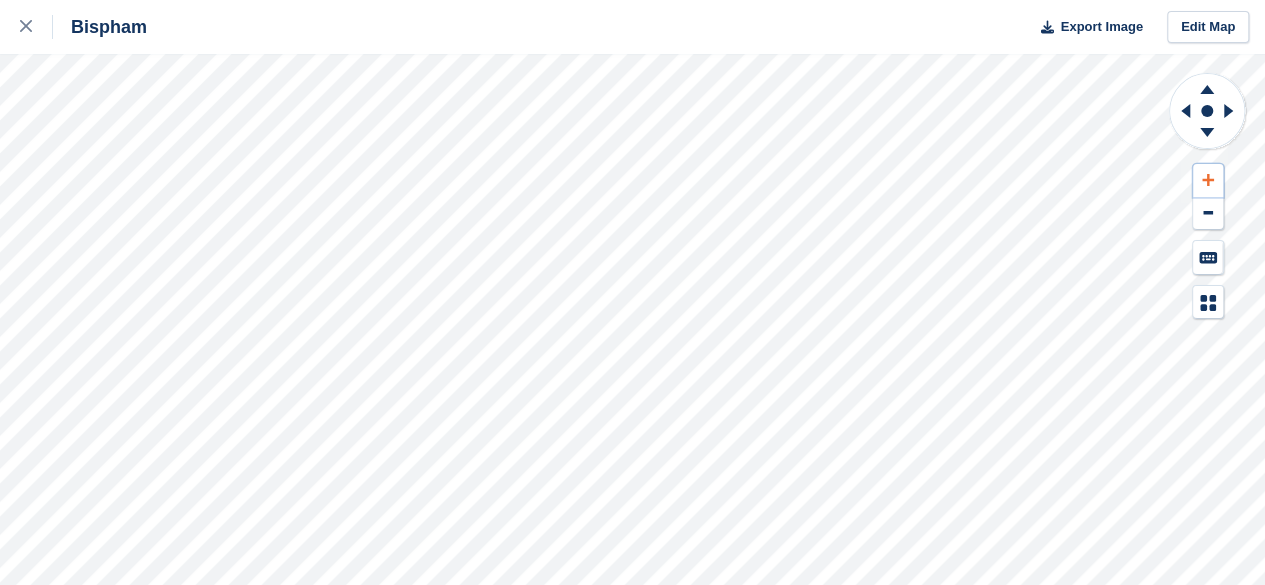 click 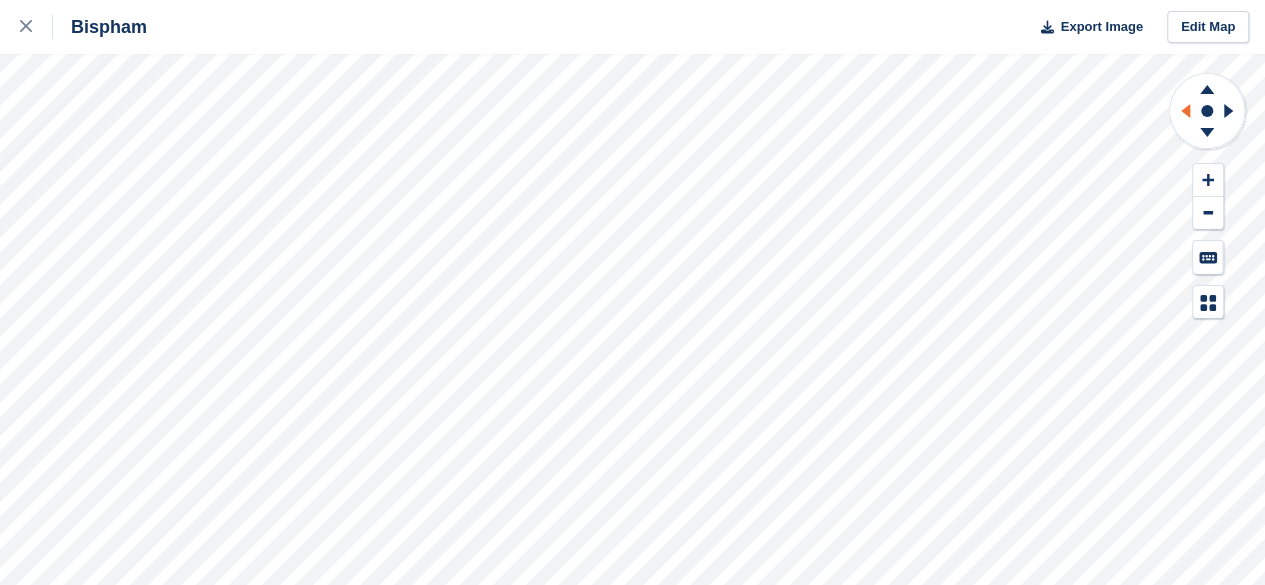 click 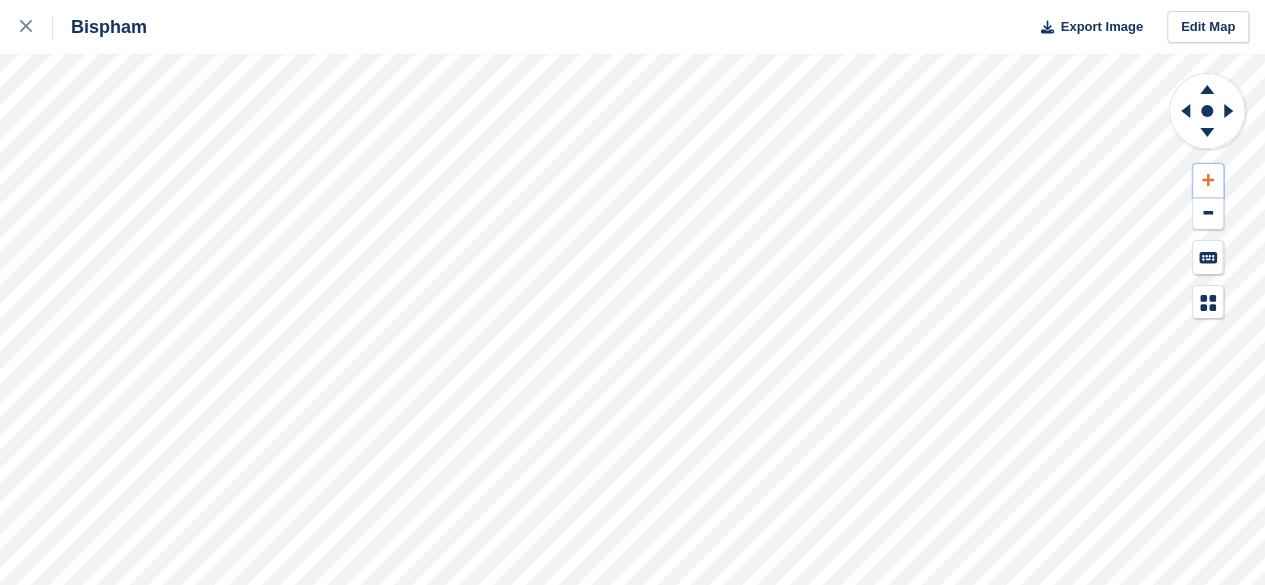 click at bounding box center (1208, 180) 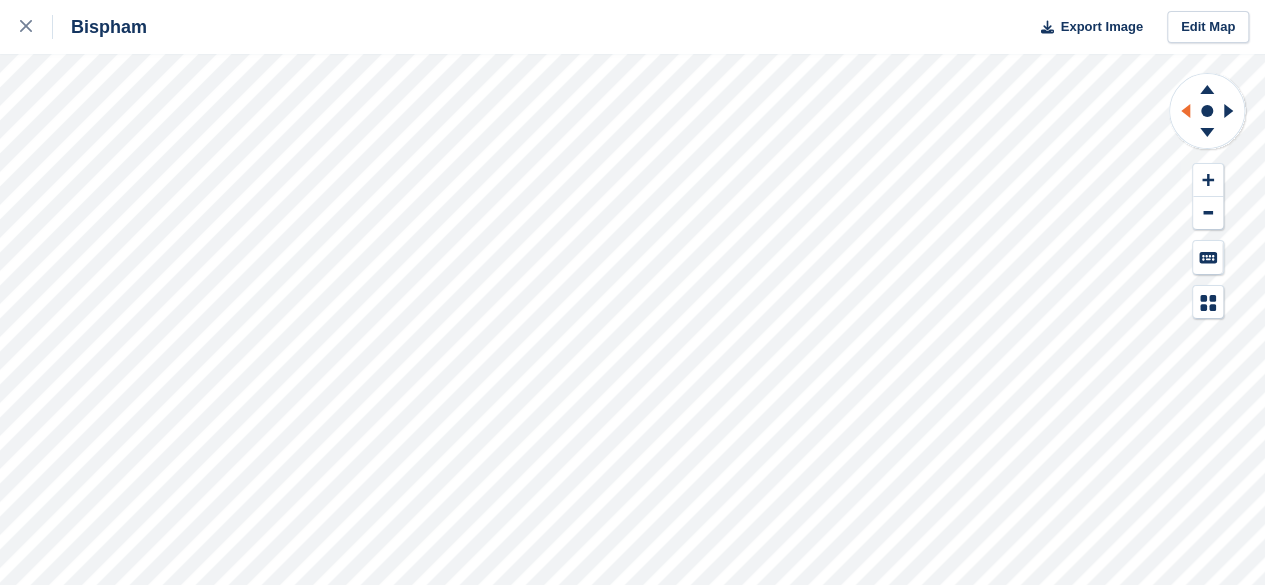 click 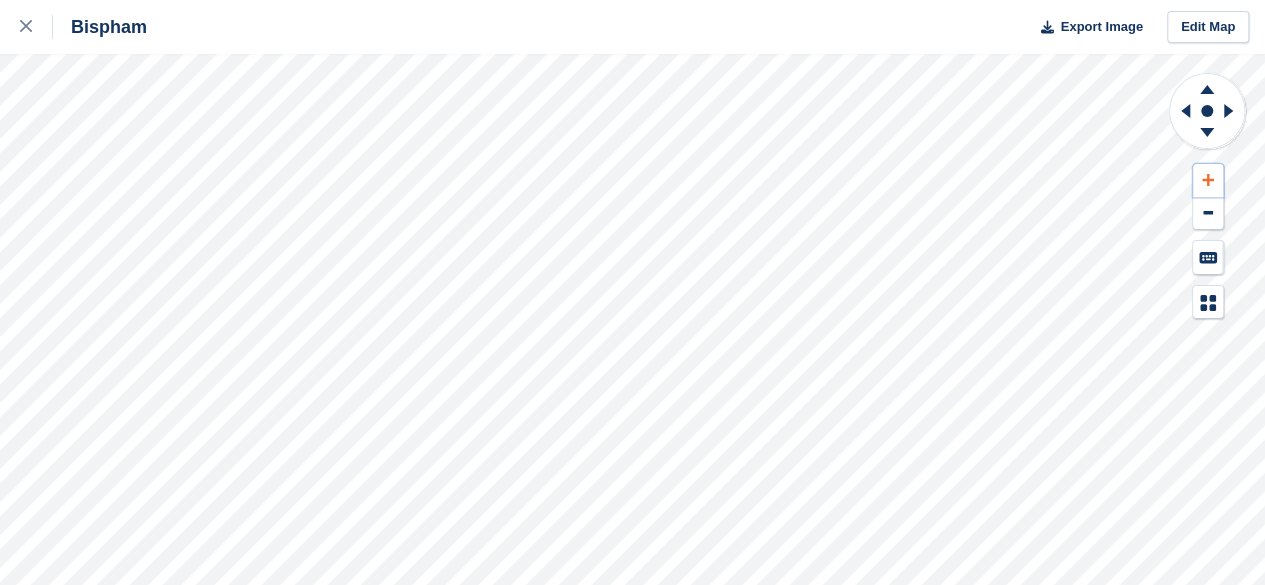 click 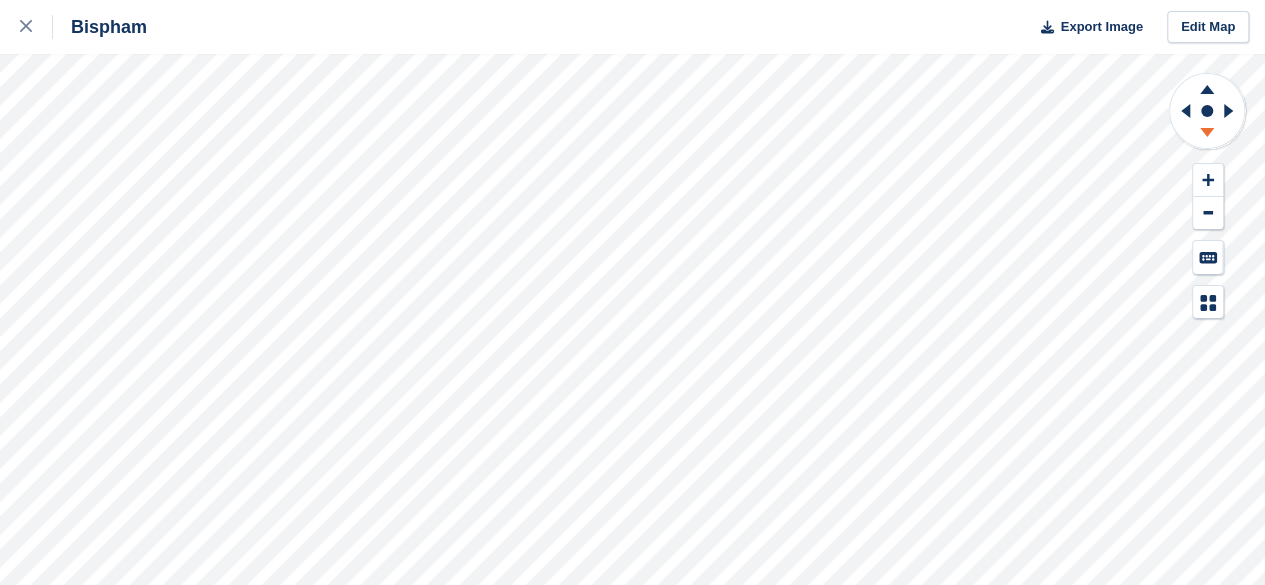 click 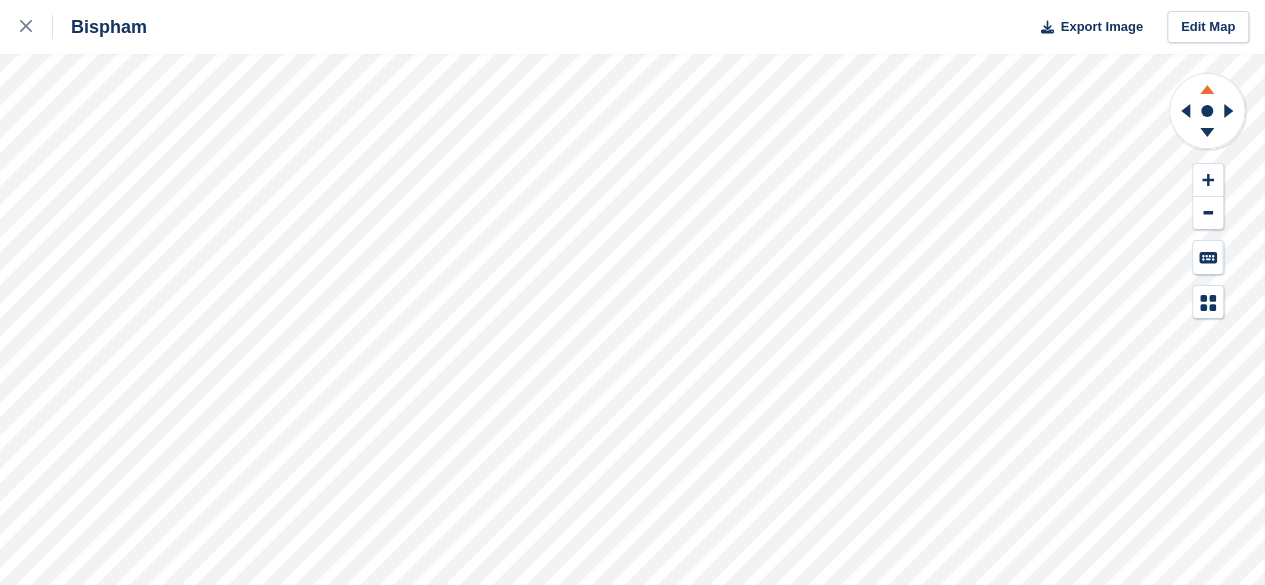 click 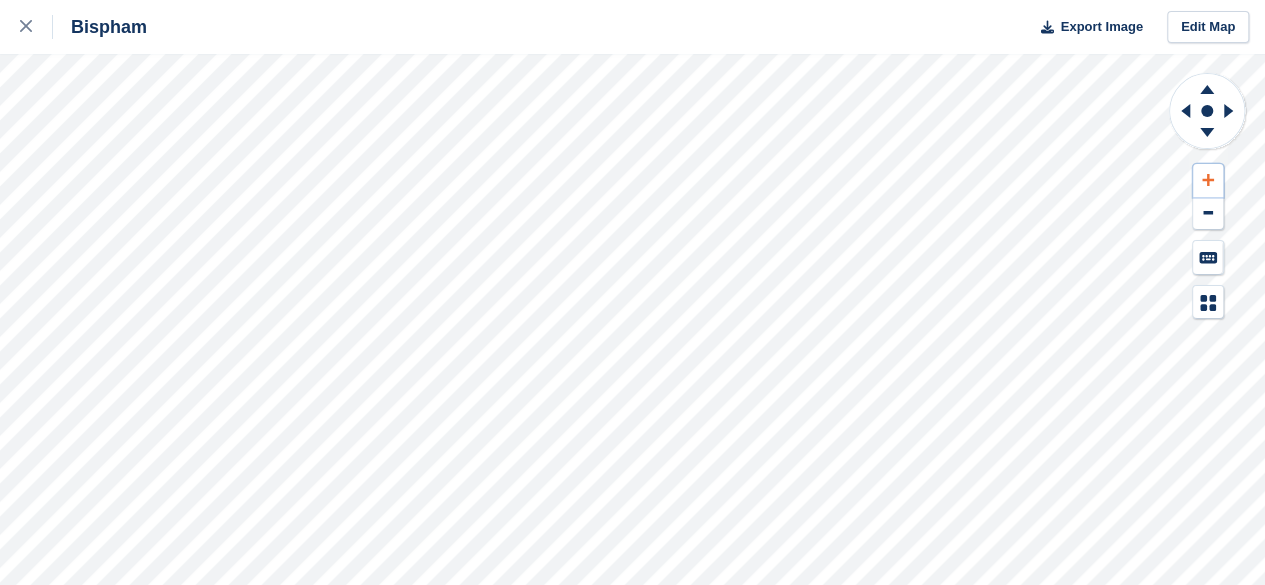 click 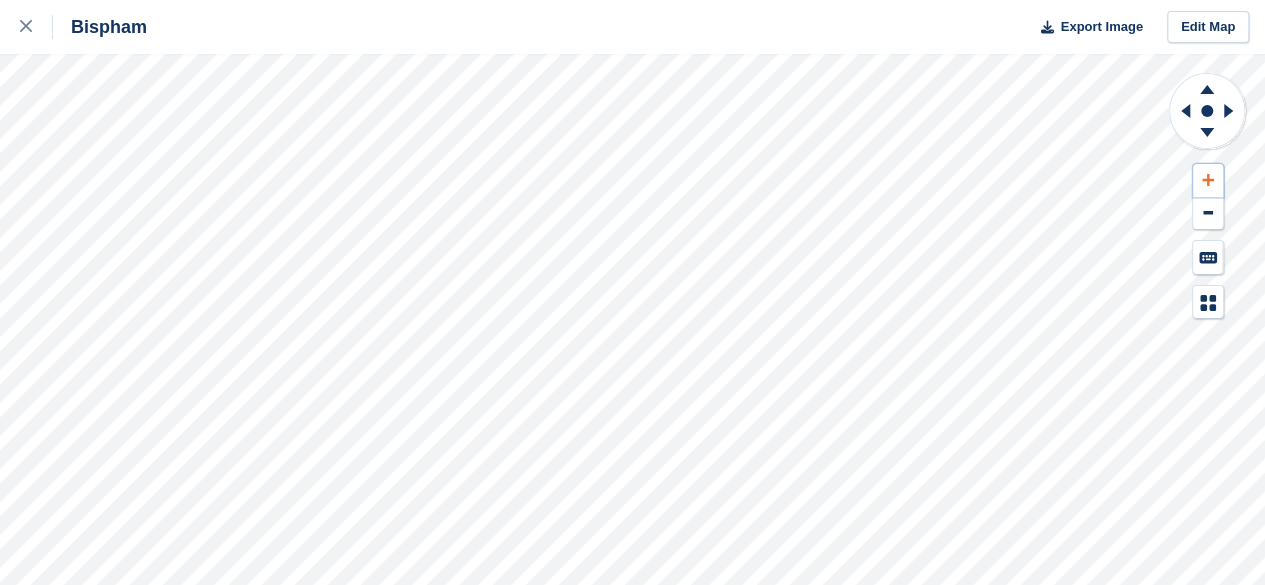 click 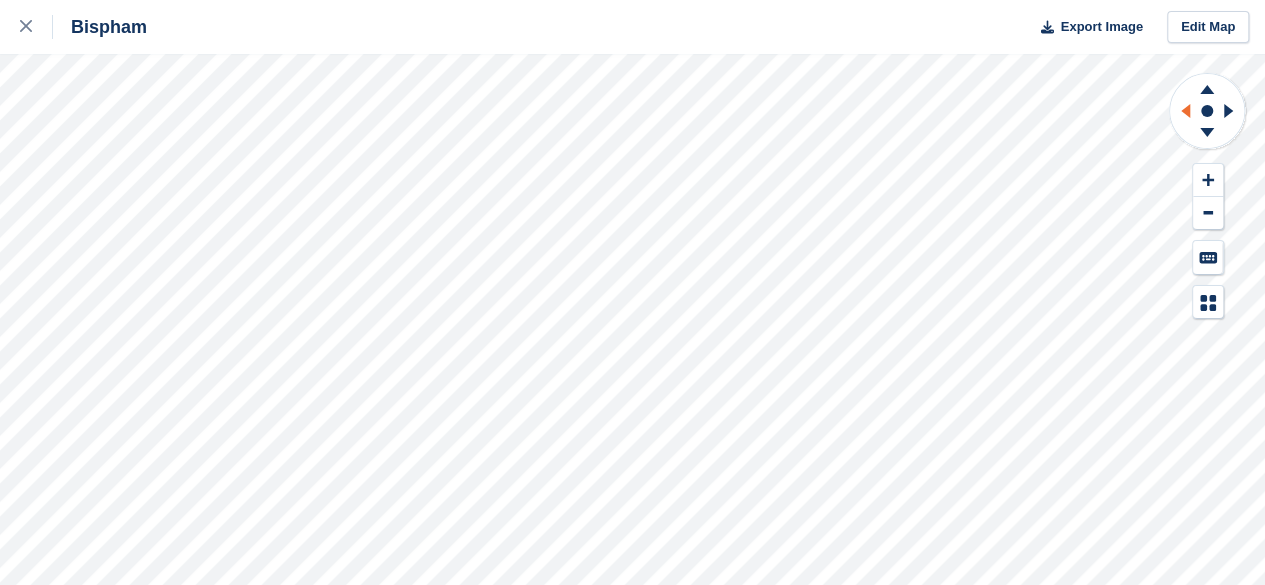 click 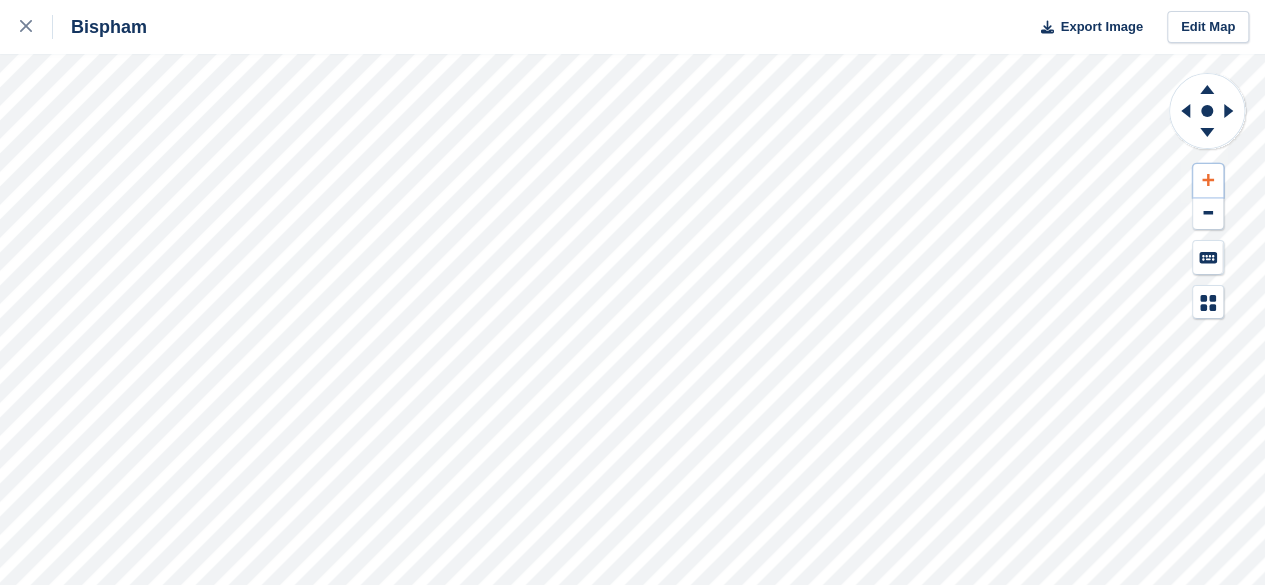 click 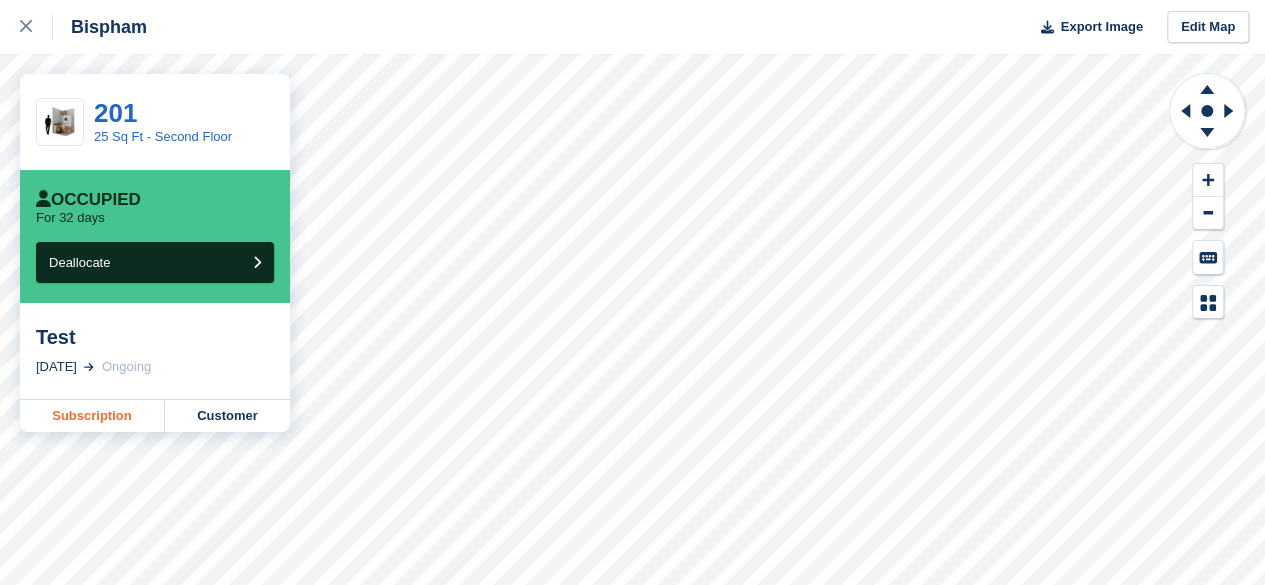 click on "Subscription" at bounding box center (92, 416) 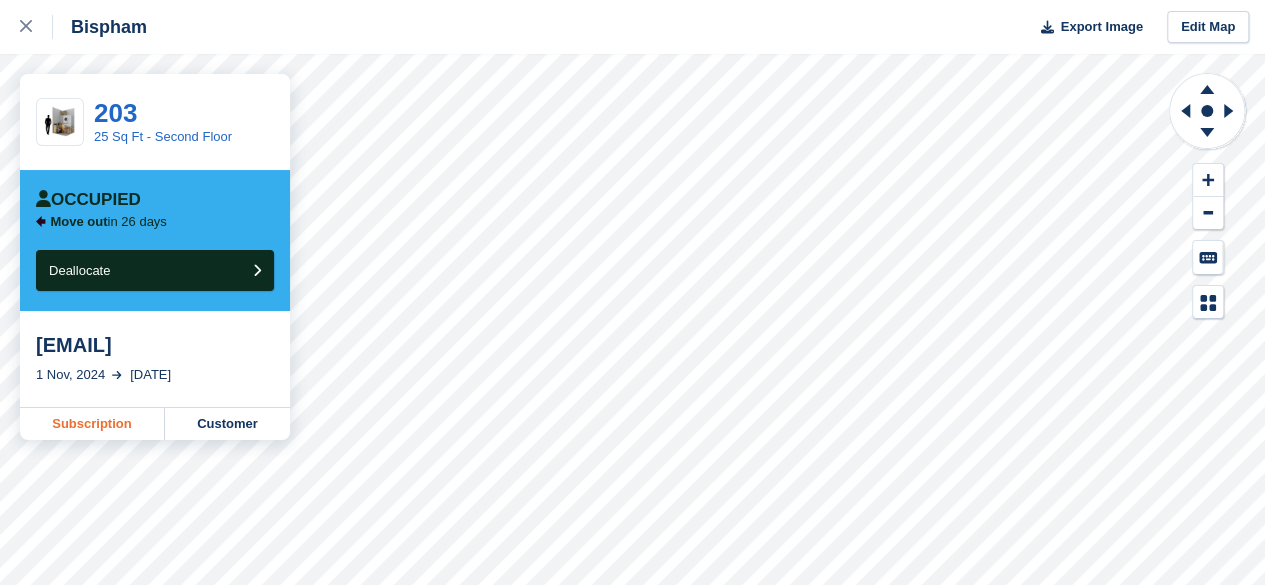 click on "Subscription" at bounding box center [92, 424] 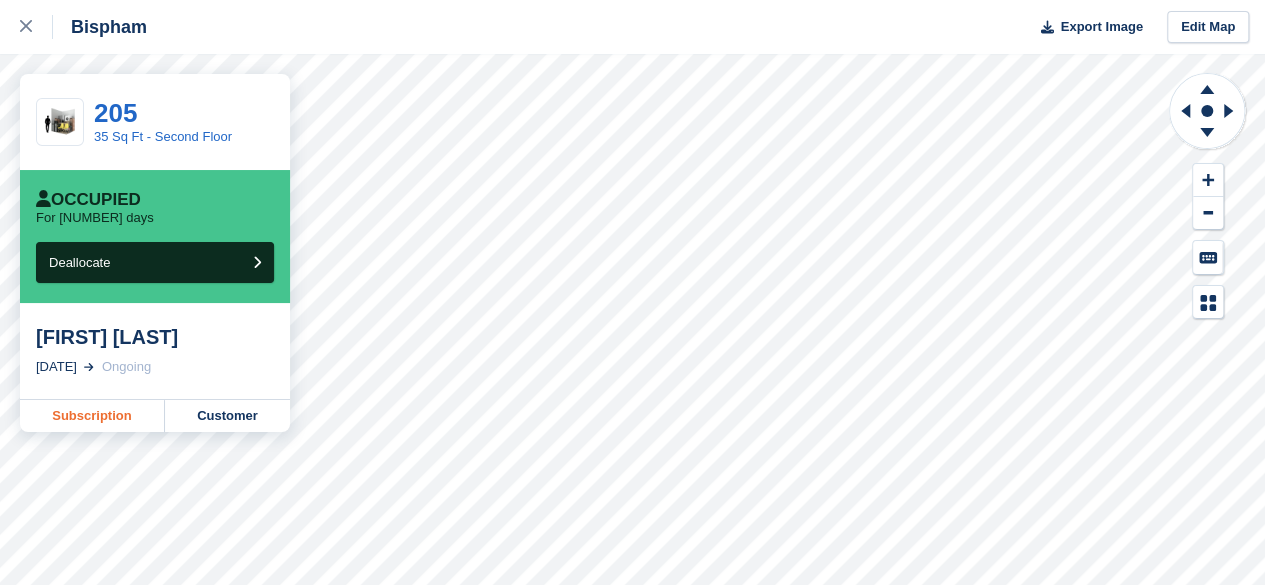 click on "Subscription" at bounding box center [92, 416] 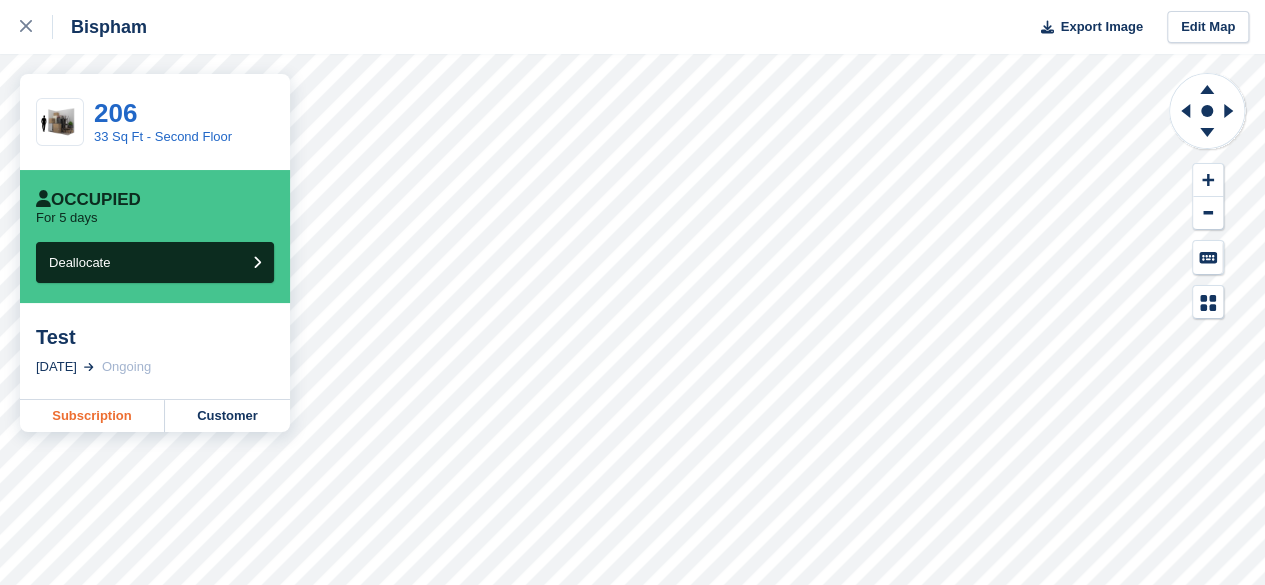 click on "Subscription" at bounding box center (92, 416) 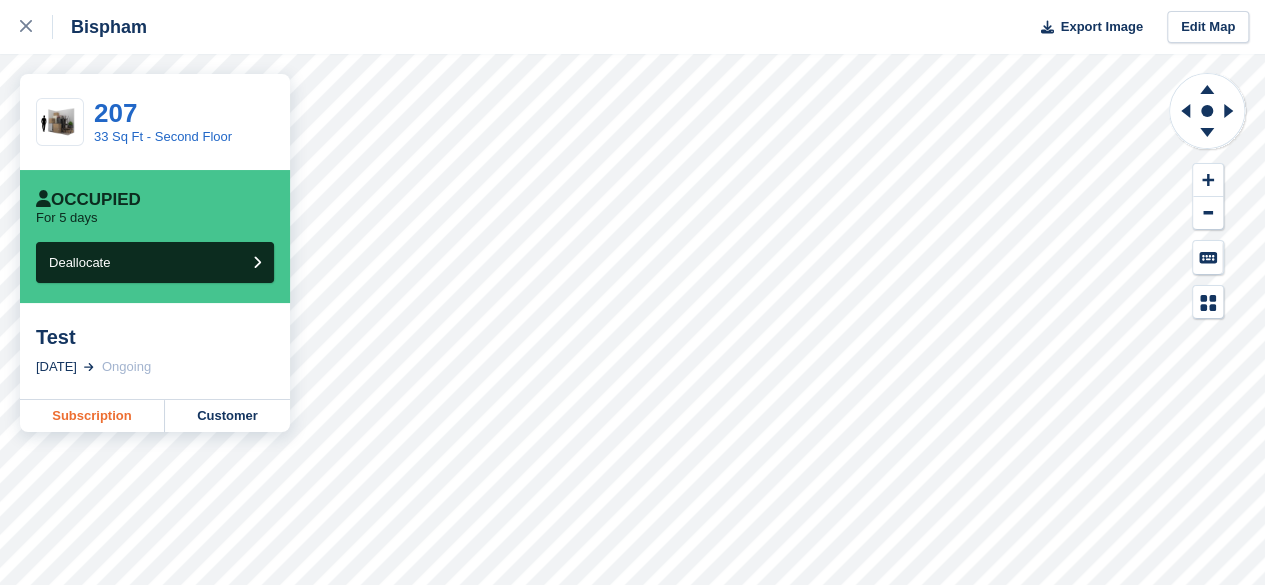 click on "Subscription" at bounding box center (92, 416) 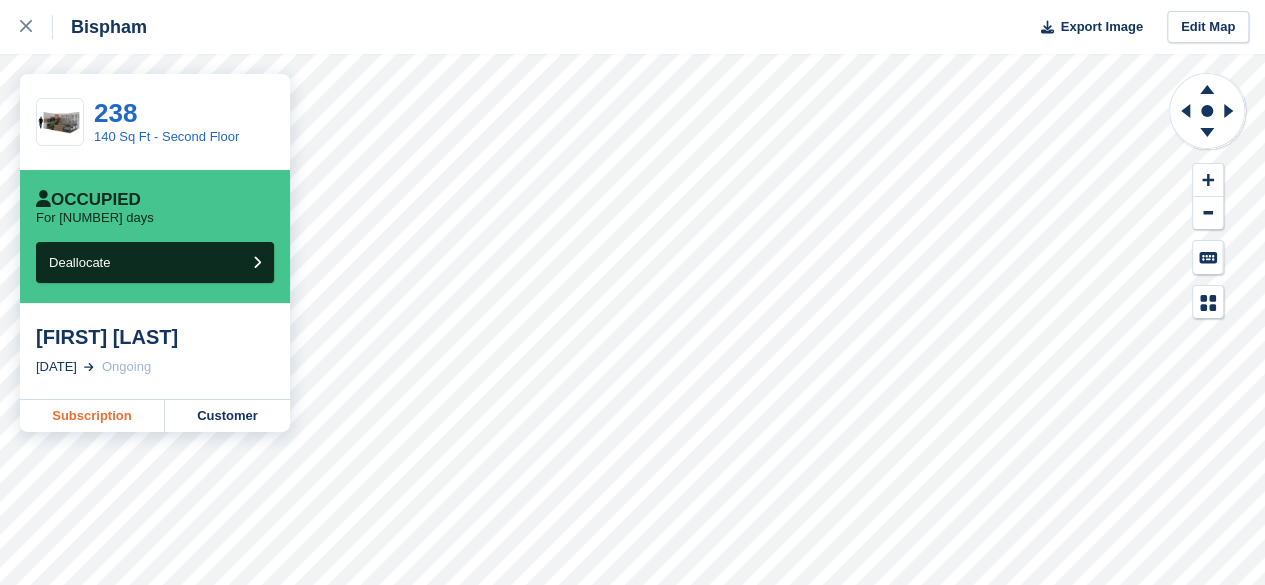 click on "Subscription" at bounding box center [92, 416] 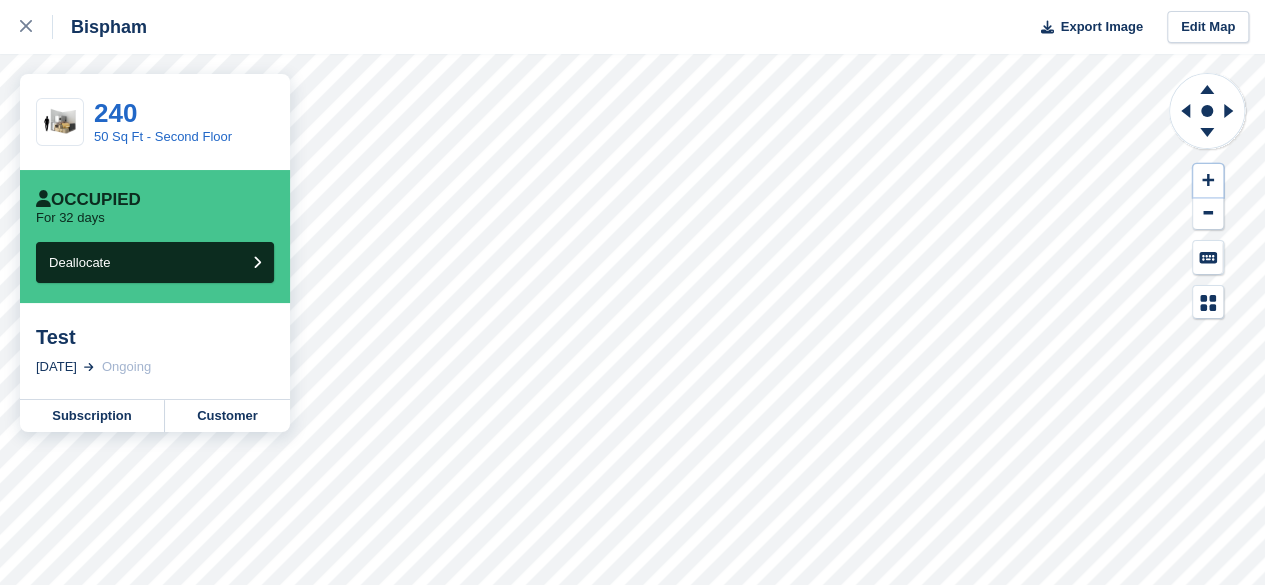 type 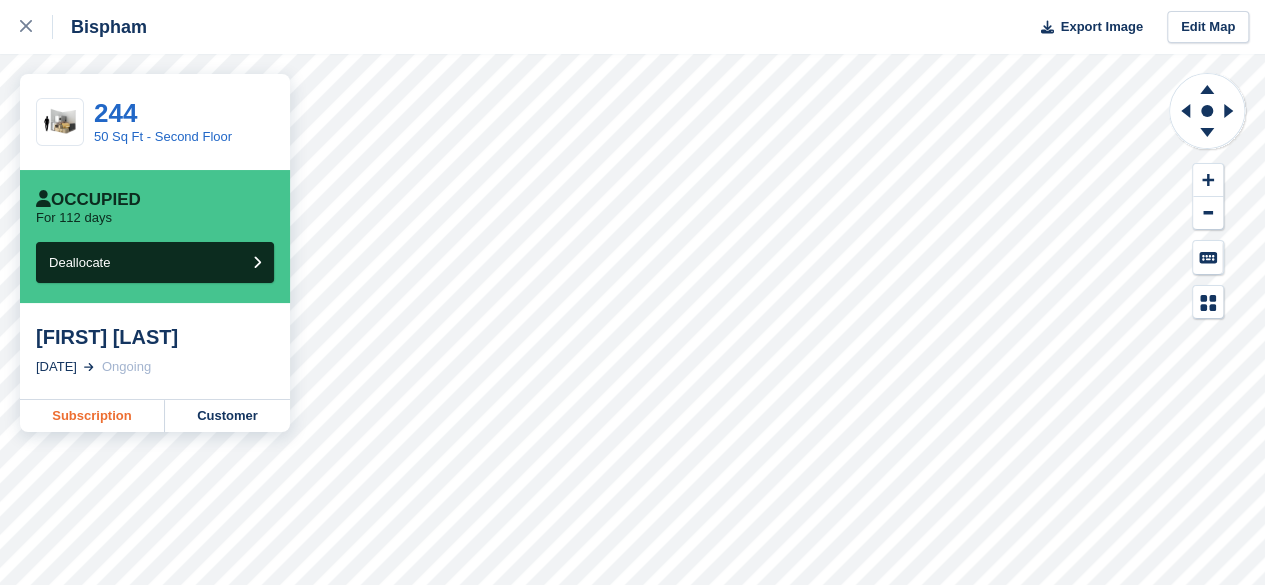click on "Subscription" at bounding box center [92, 416] 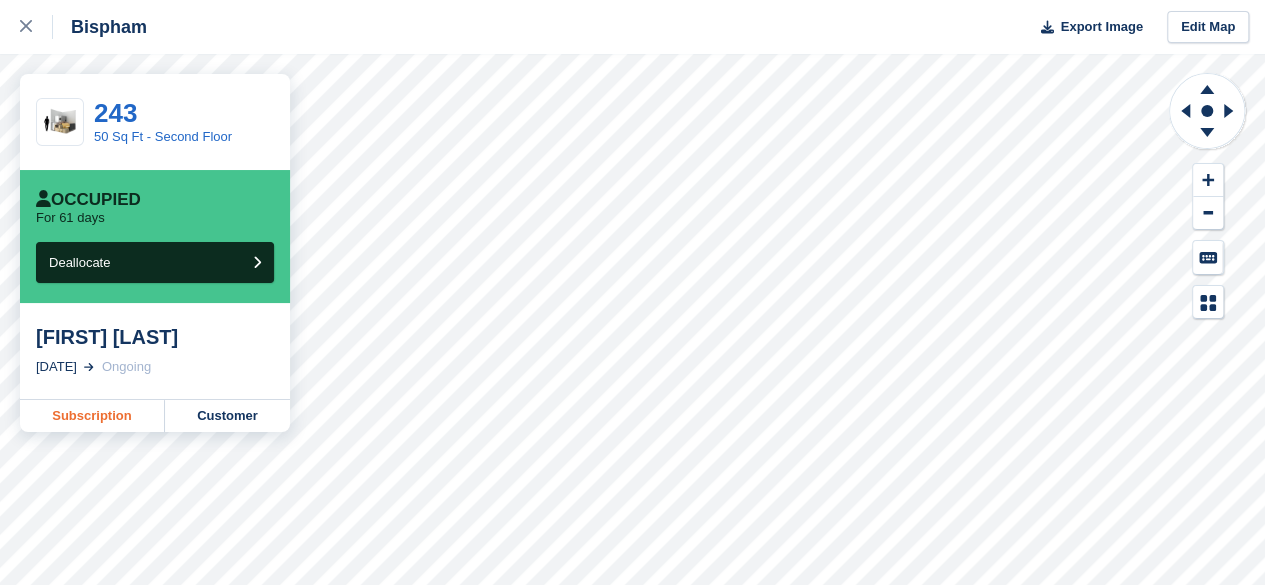 click on "Subscription" at bounding box center [92, 416] 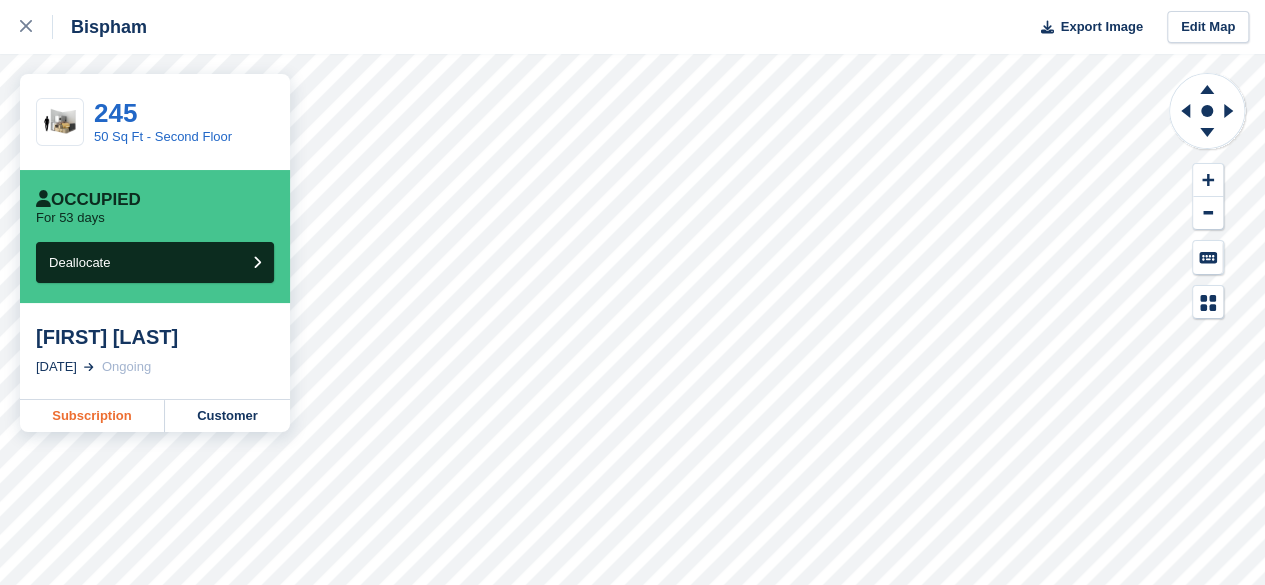click on "Subscription" at bounding box center (92, 416) 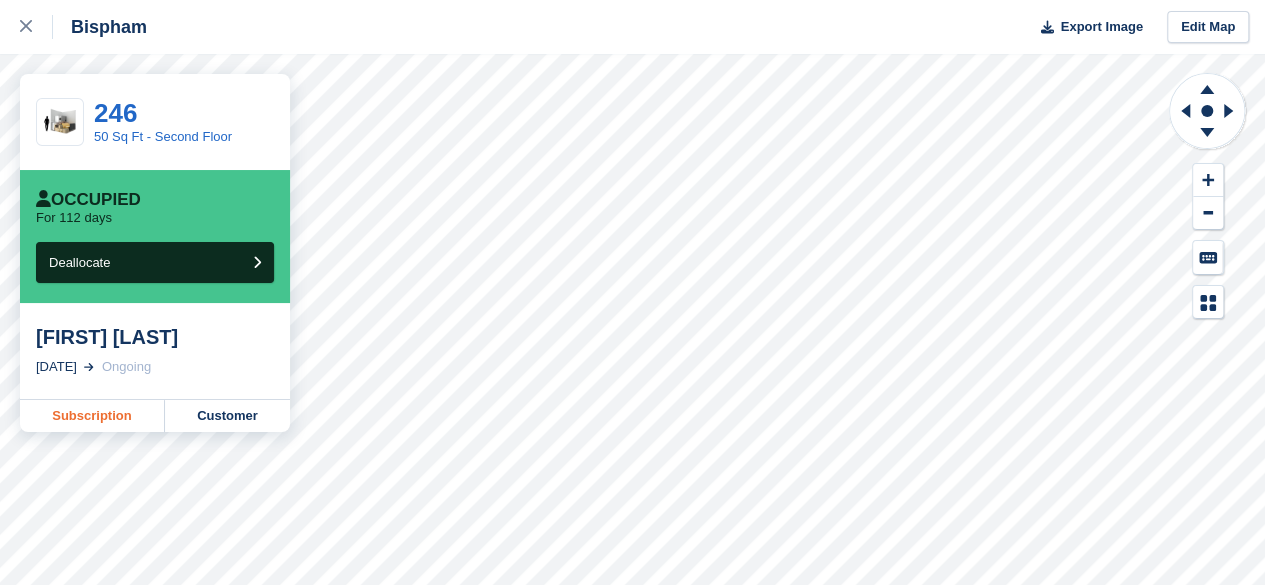 click on "Subscription" at bounding box center (92, 416) 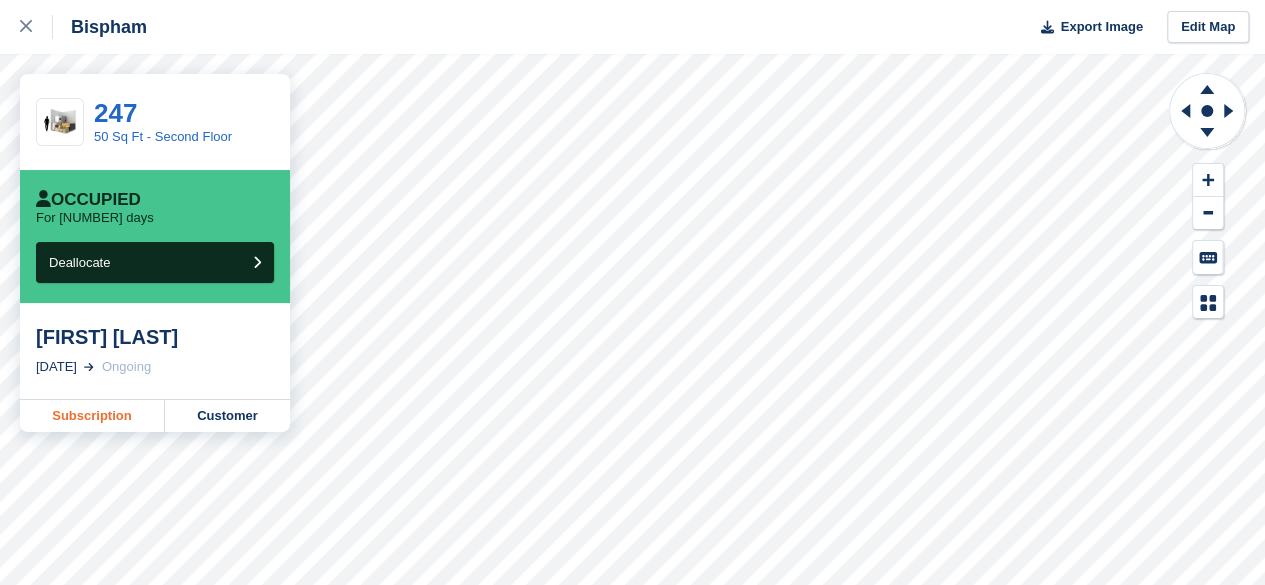 click on "Subscription" at bounding box center [92, 416] 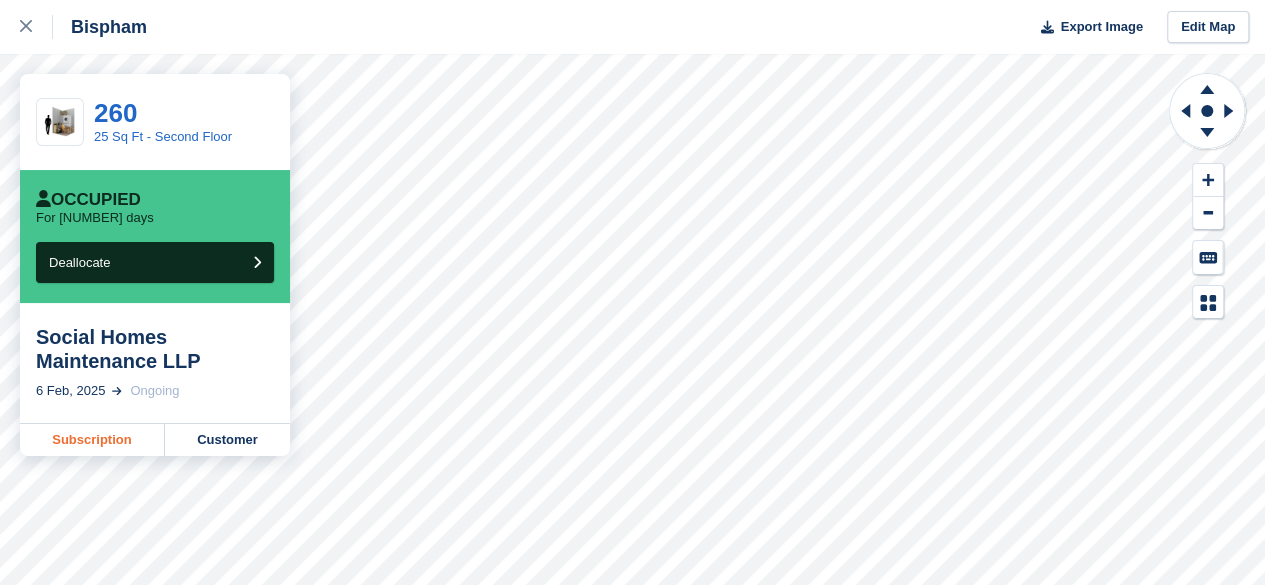 click on "Subscription" at bounding box center (92, 440) 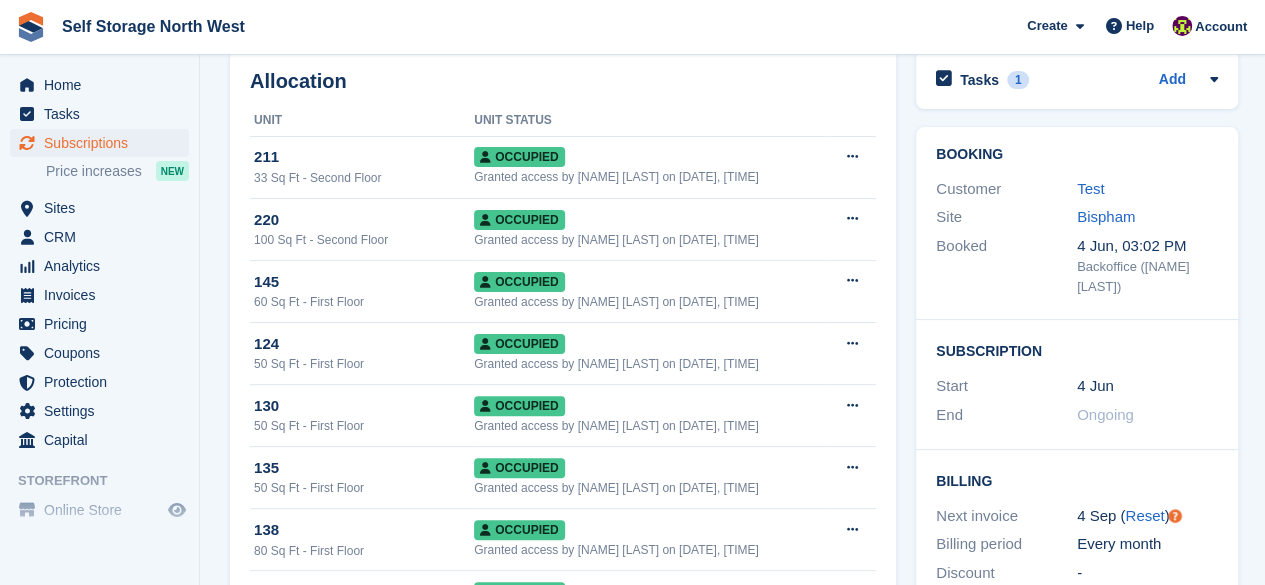 scroll, scrollTop: 0, scrollLeft: 0, axis: both 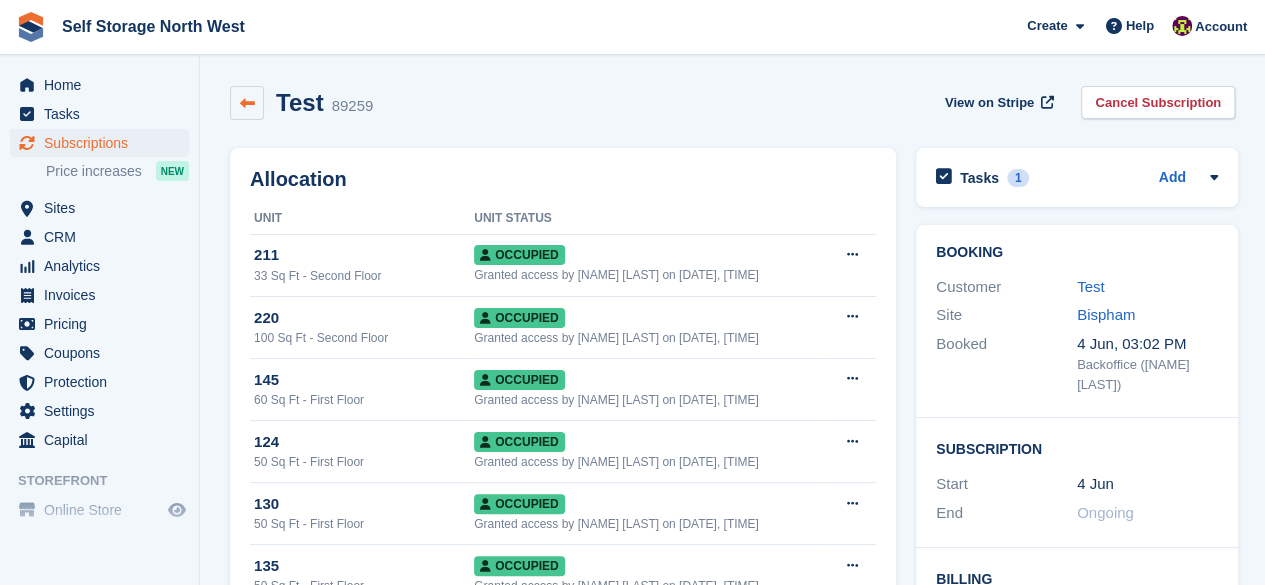 click at bounding box center [247, 103] 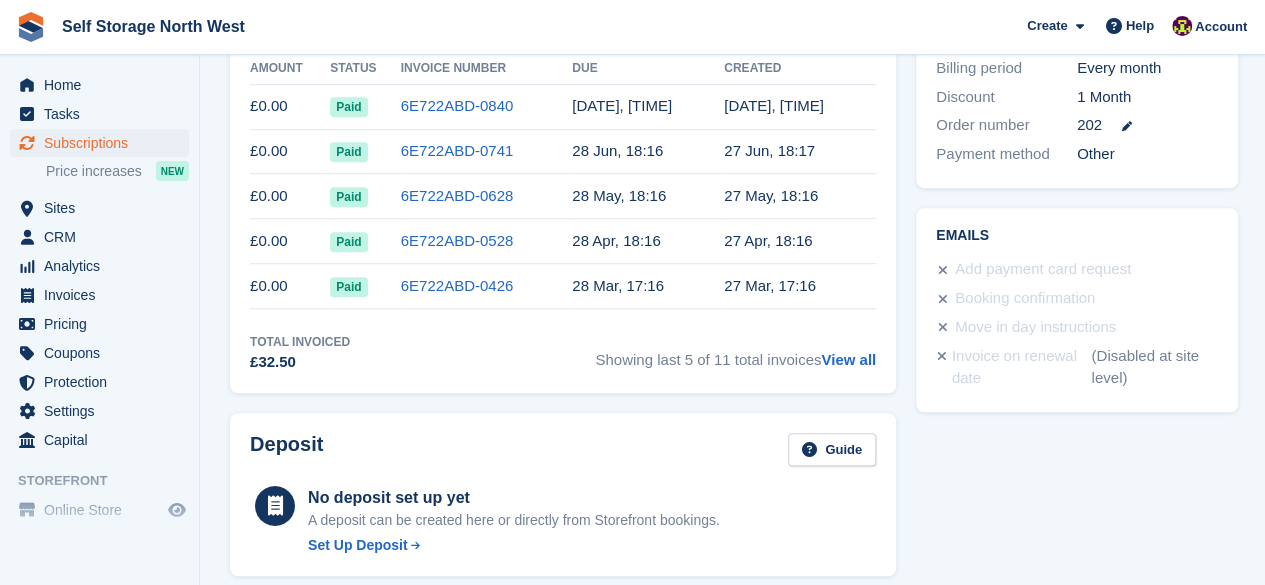 scroll, scrollTop: 628, scrollLeft: 0, axis: vertical 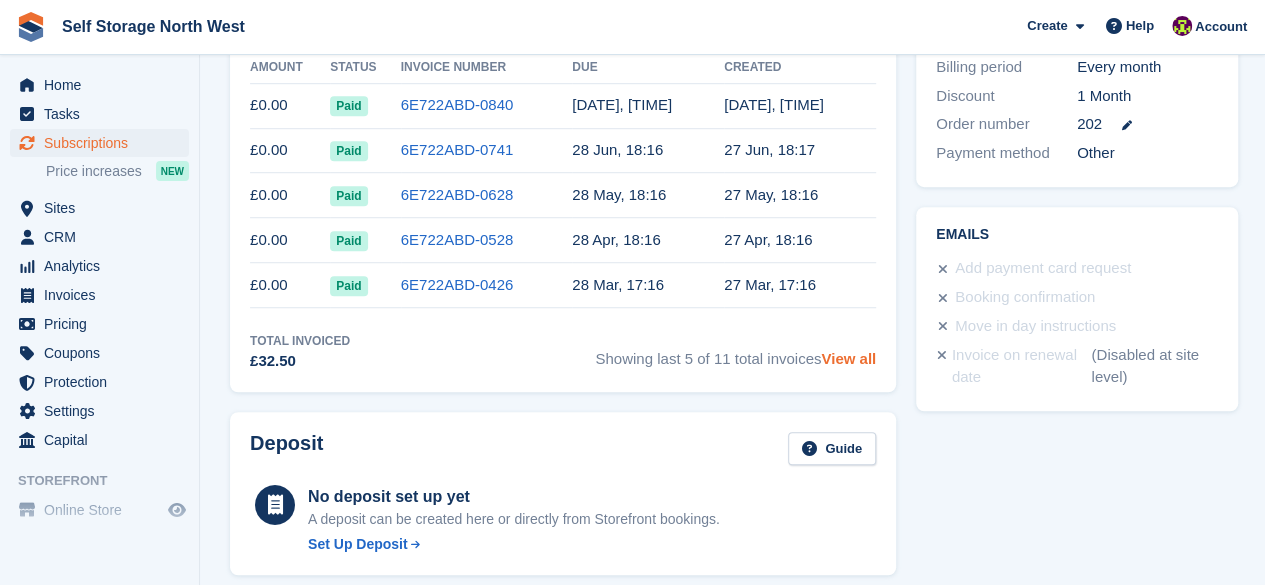 click on "View all" at bounding box center [848, 358] 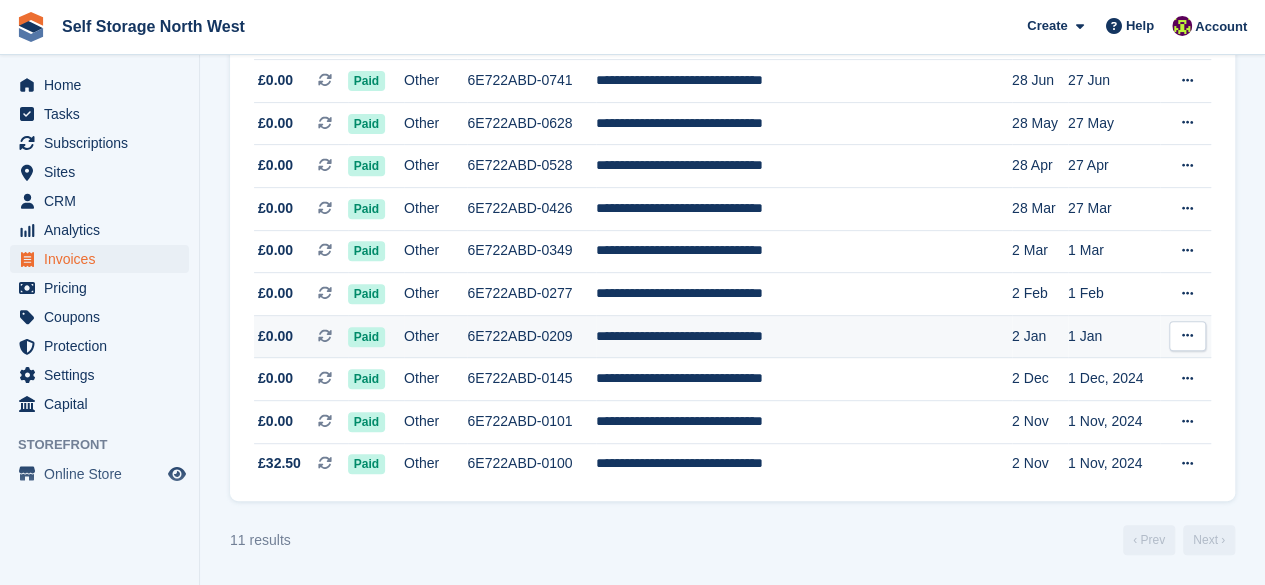 scroll, scrollTop: 0, scrollLeft: 0, axis: both 